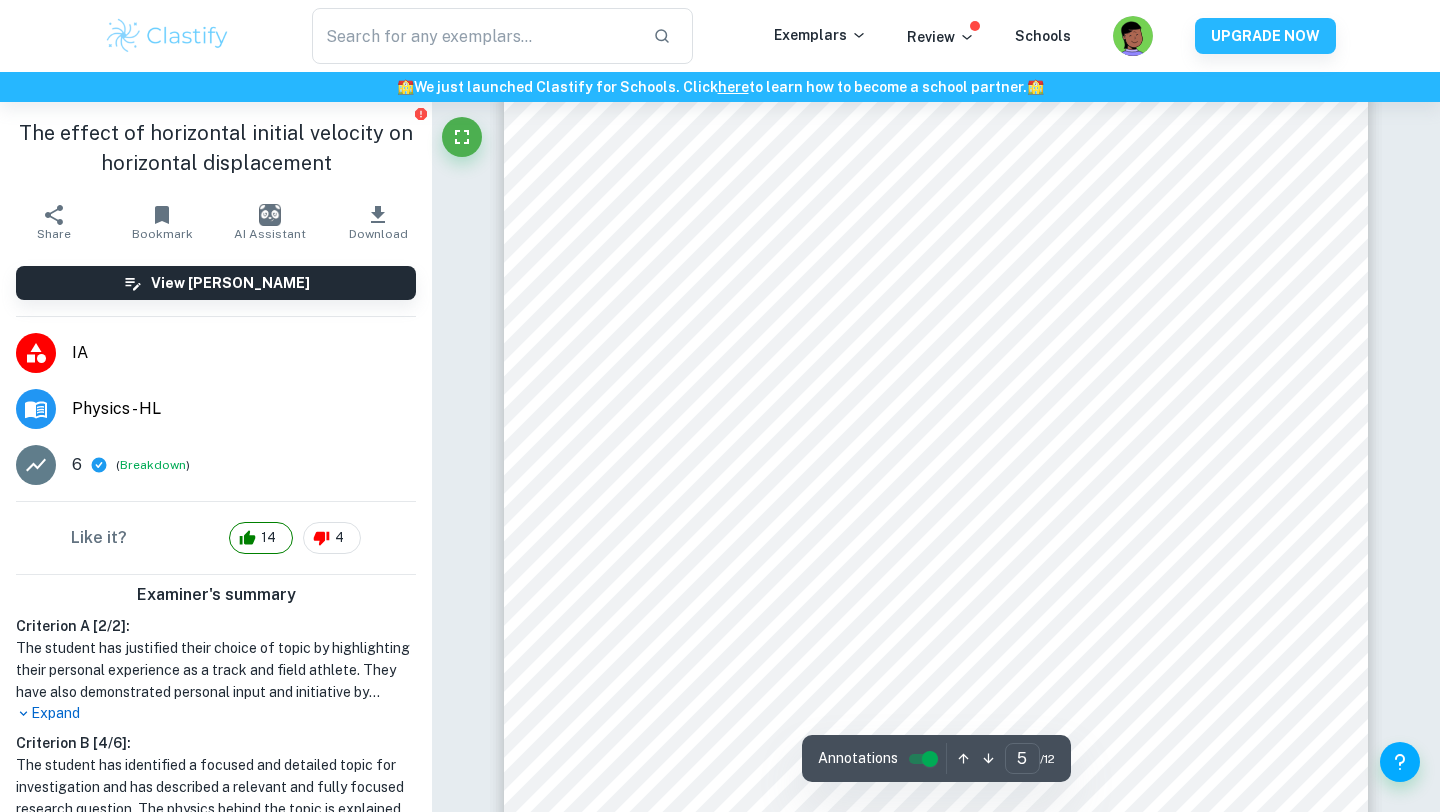 scroll, scrollTop: 5118, scrollLeft: 0, axis: vertical 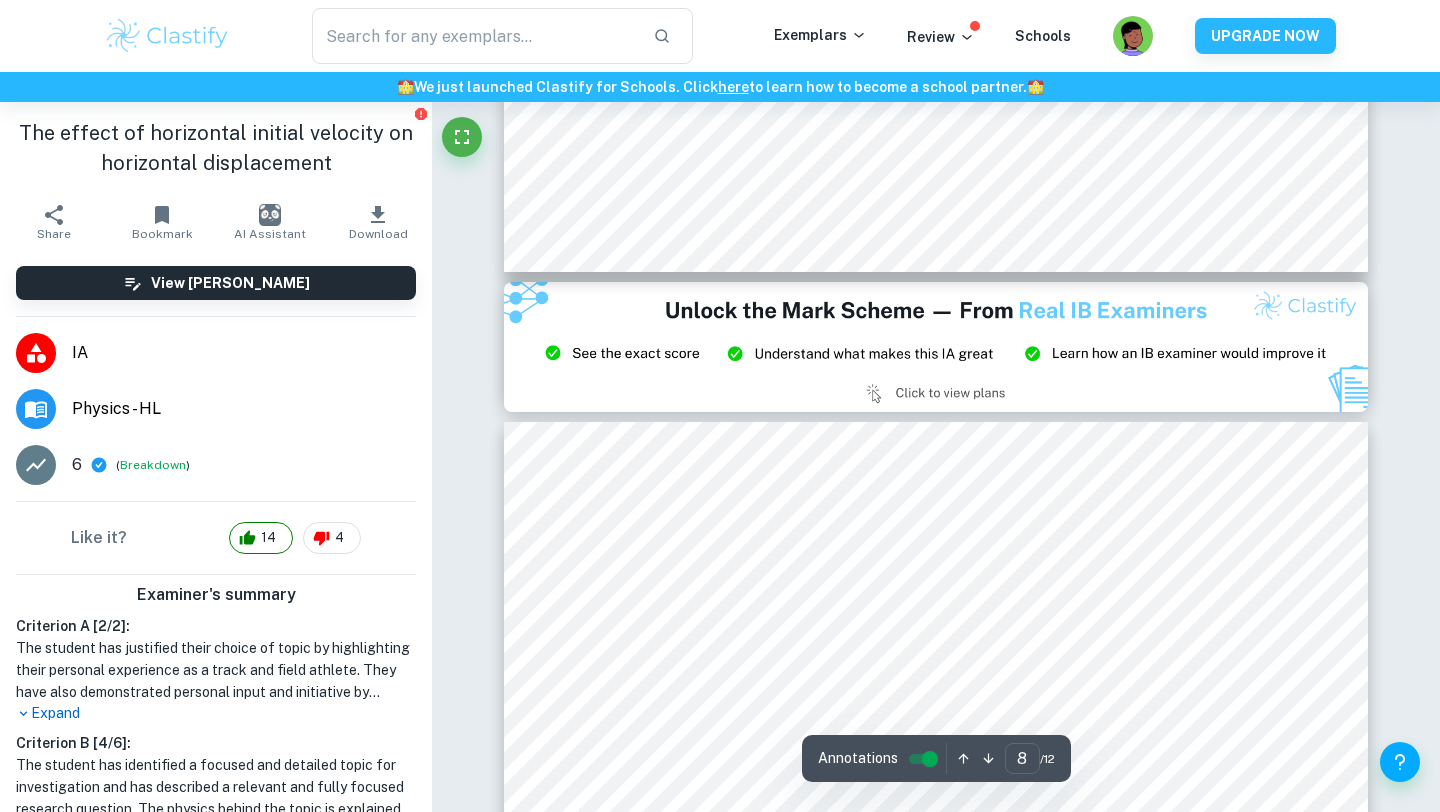 type on "9" 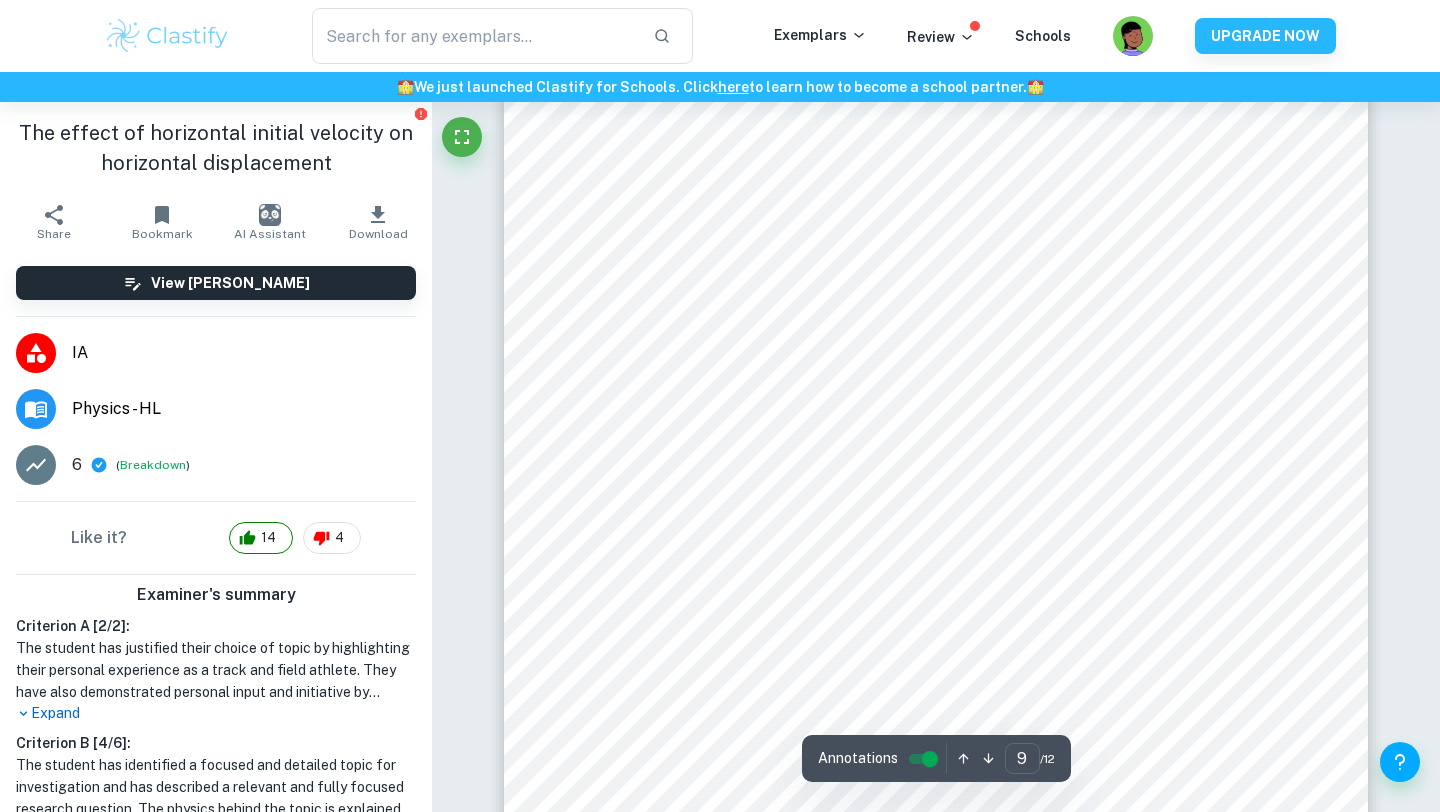 scroll, scrollTop: 9238, scrollLeft: 0, axis: vertical 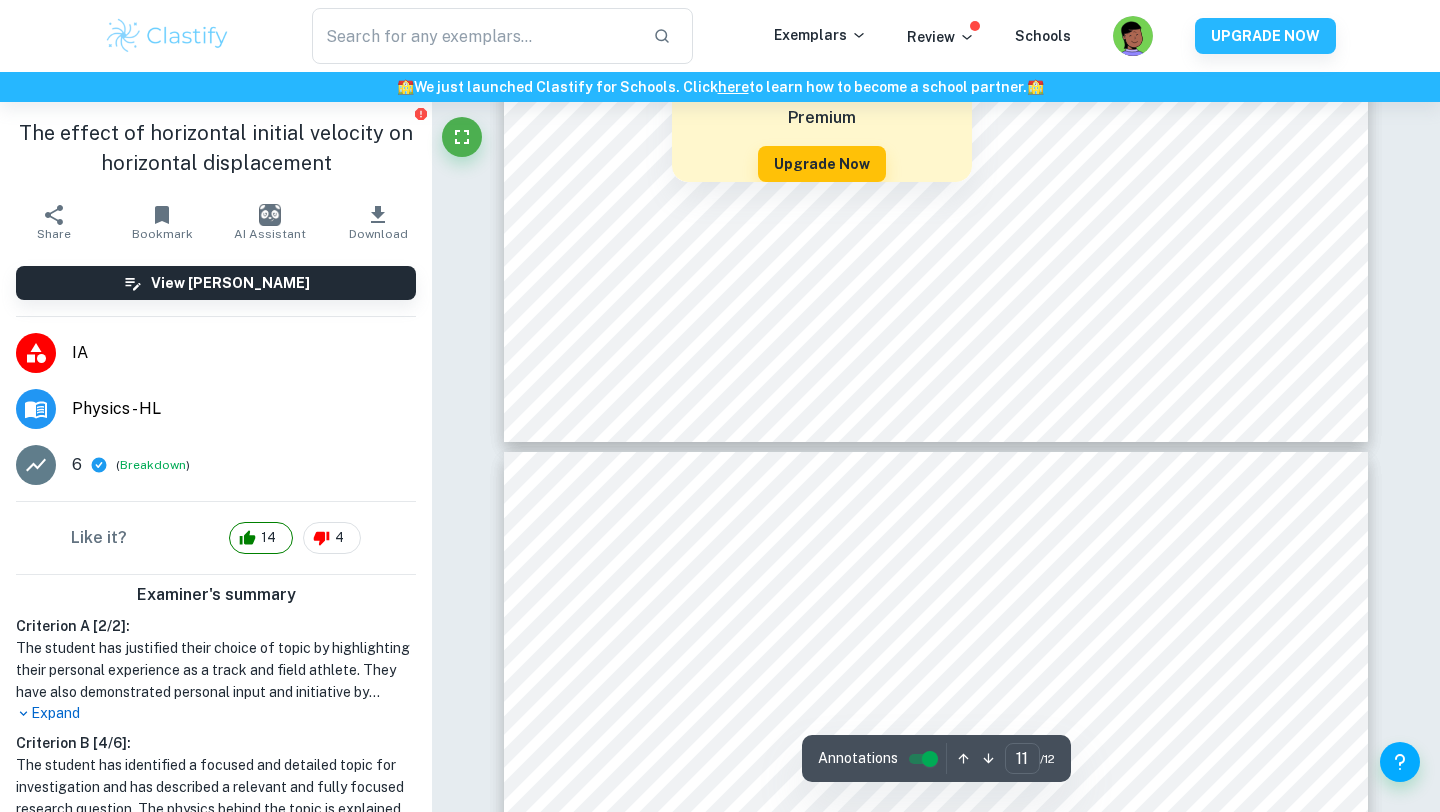 type on "10" 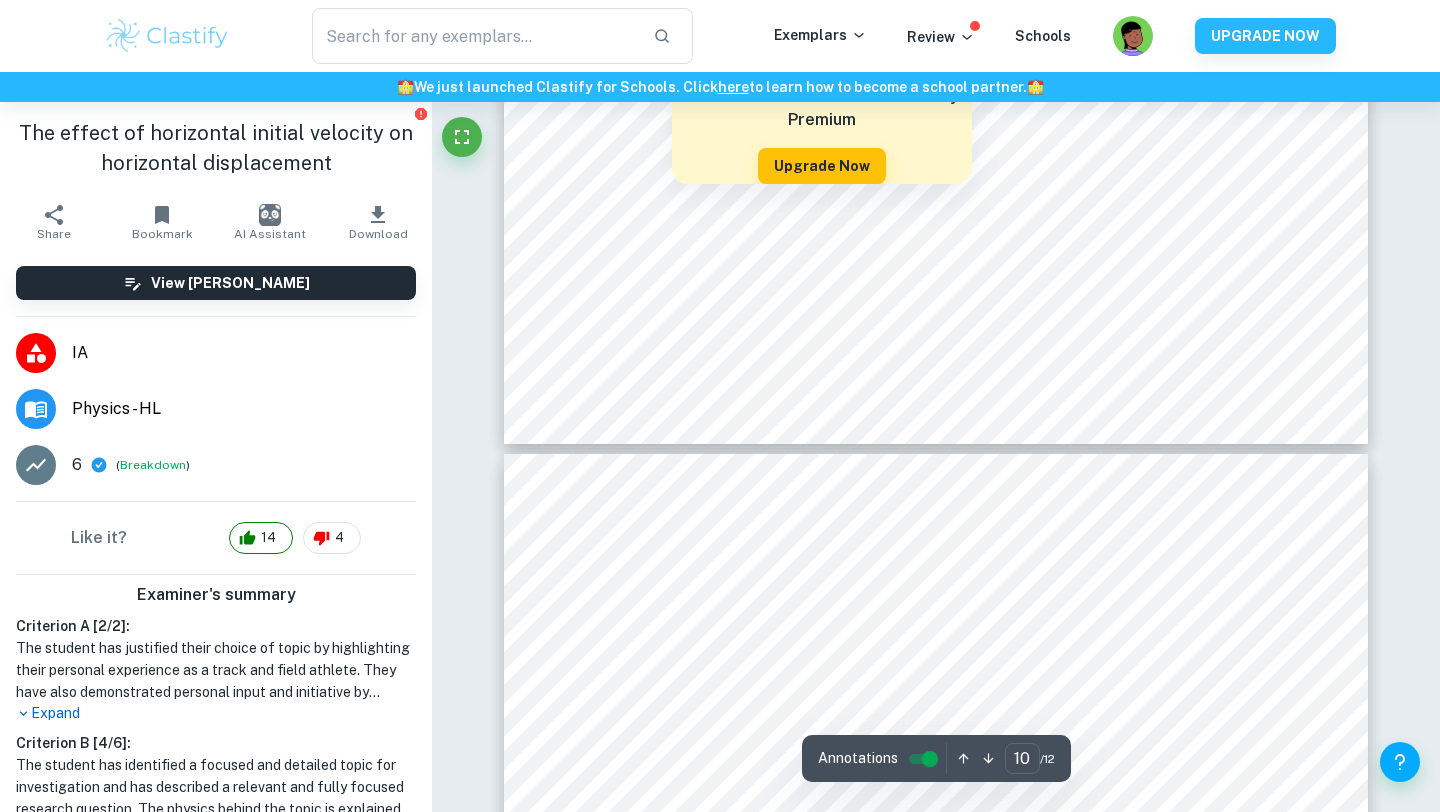 scroll, scrollTop: 10615, scrollLeft: 0, axis: vertical 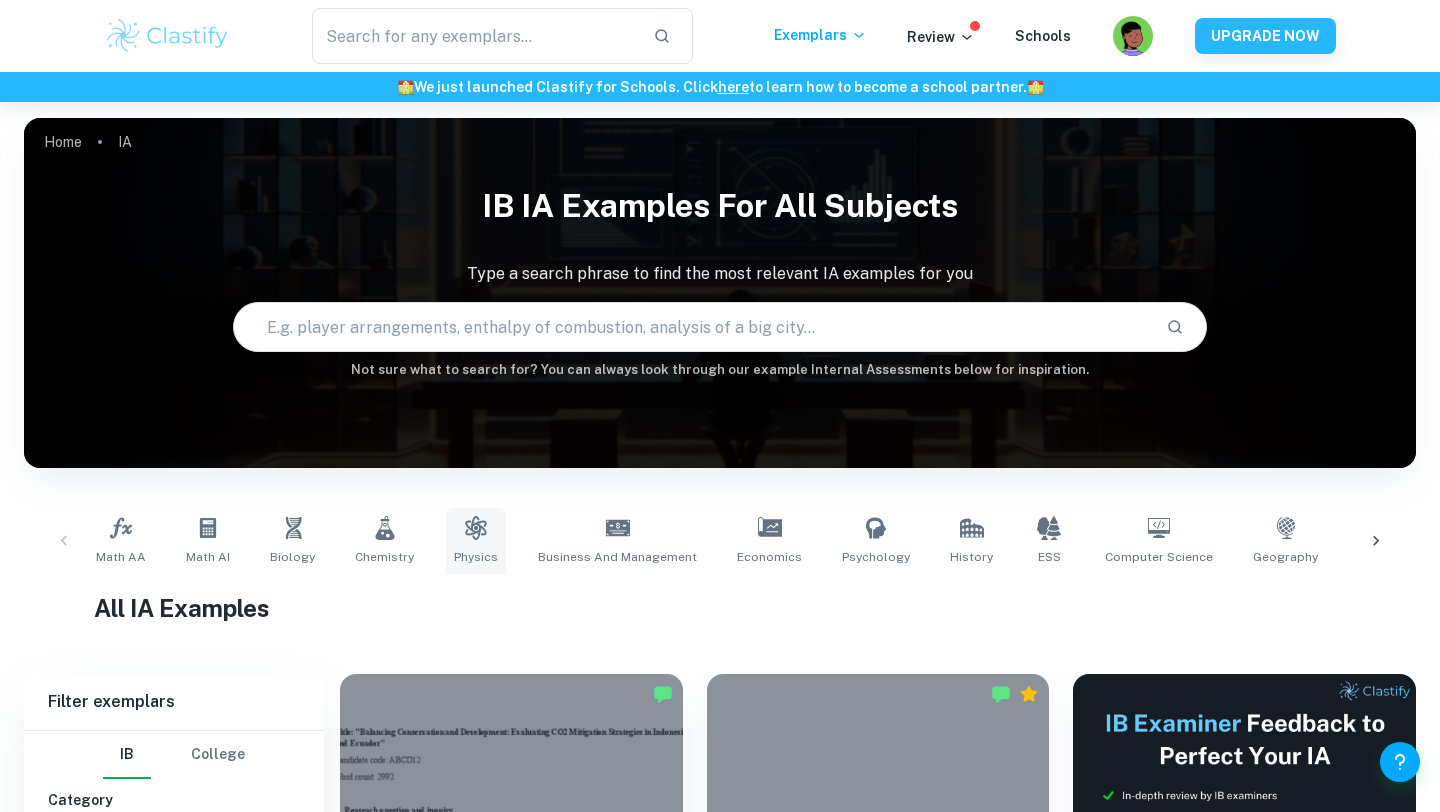 click on "Physics" at bounding box center (476, 541) 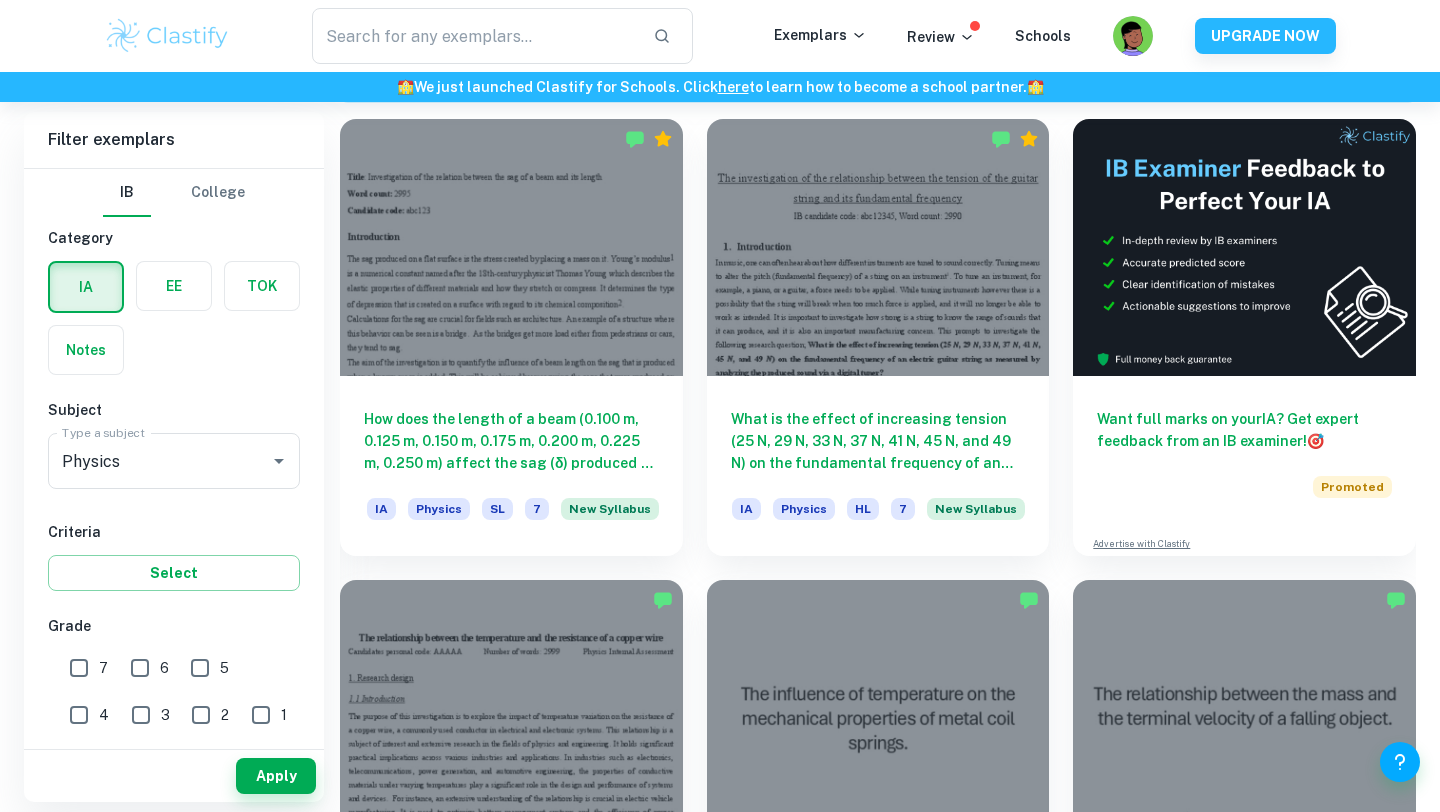 scroll, scrollTop: 611, scrollLeft: 0, axis: vertical 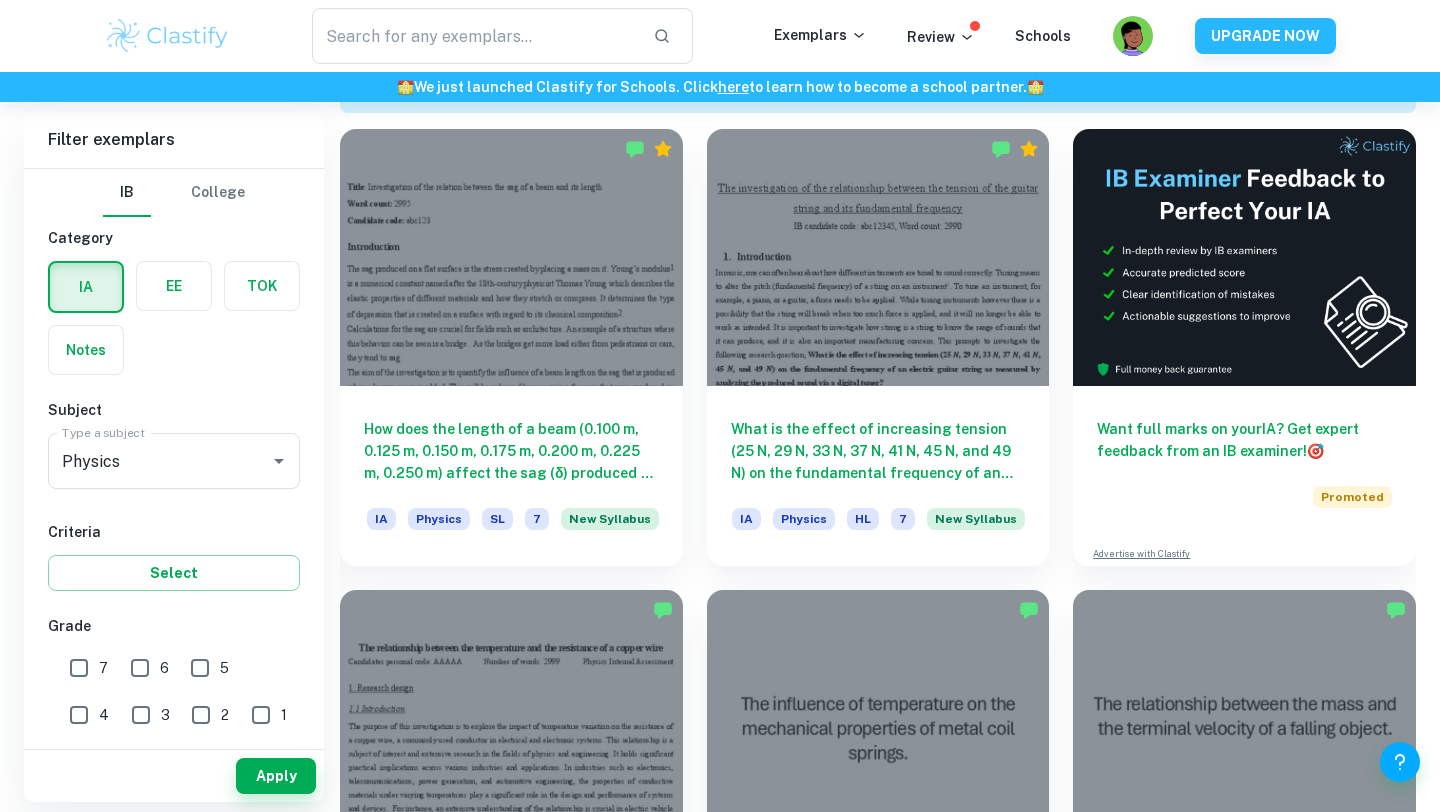 click on "7" at bounding box center (79, 668) 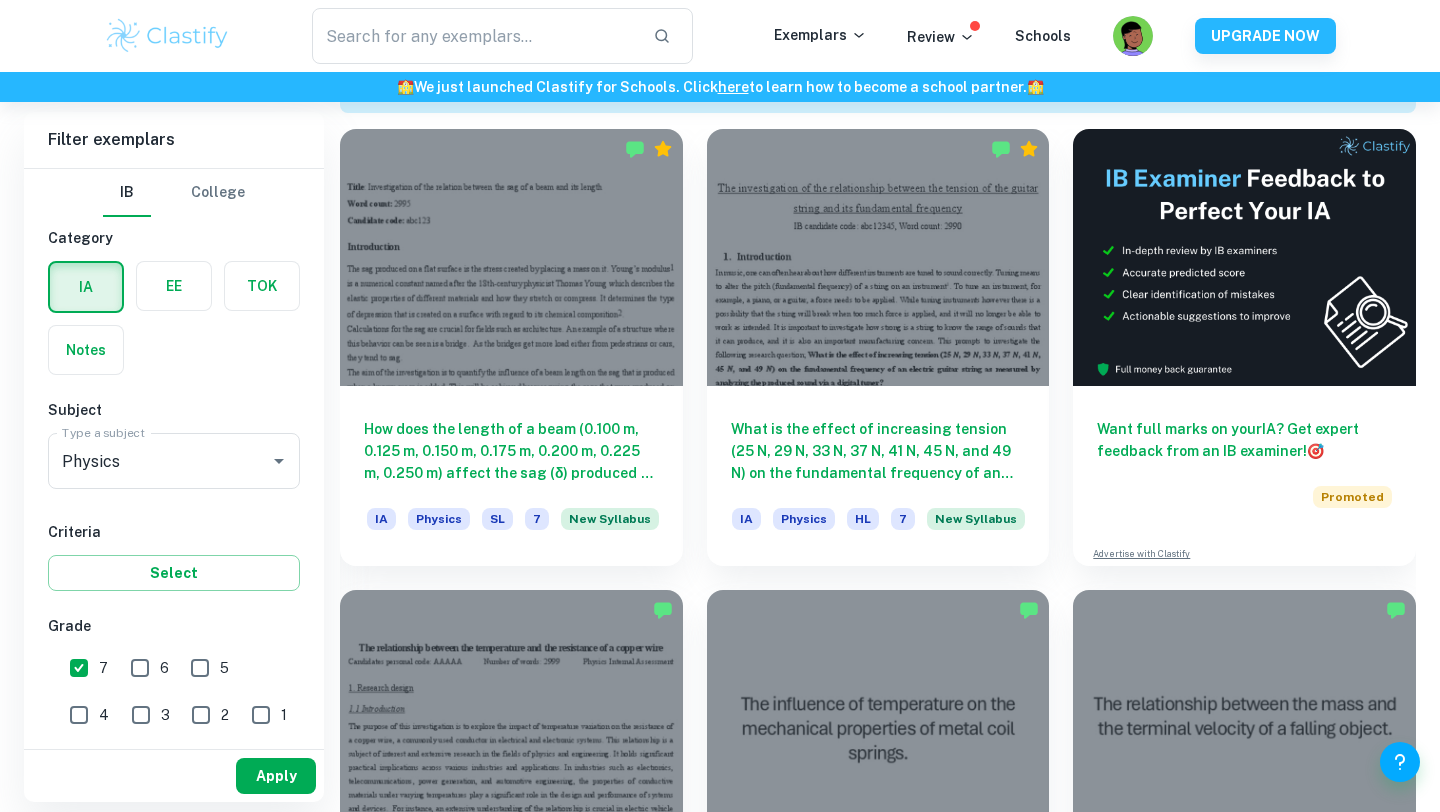 click on "Apply" at bounding box center [276, 776] 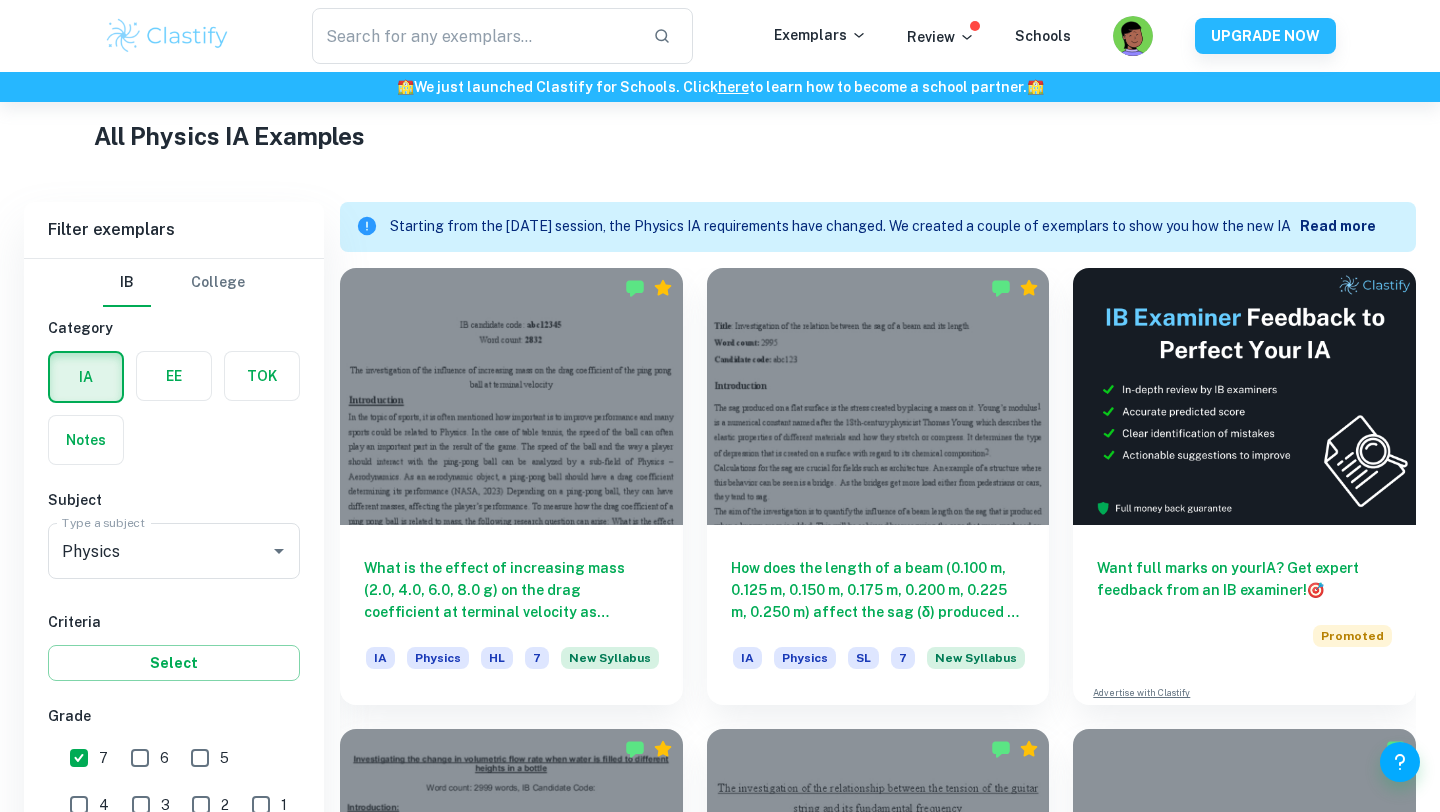 scroll, scrollTop: 611, scrollLeft: 0, axis: vertical 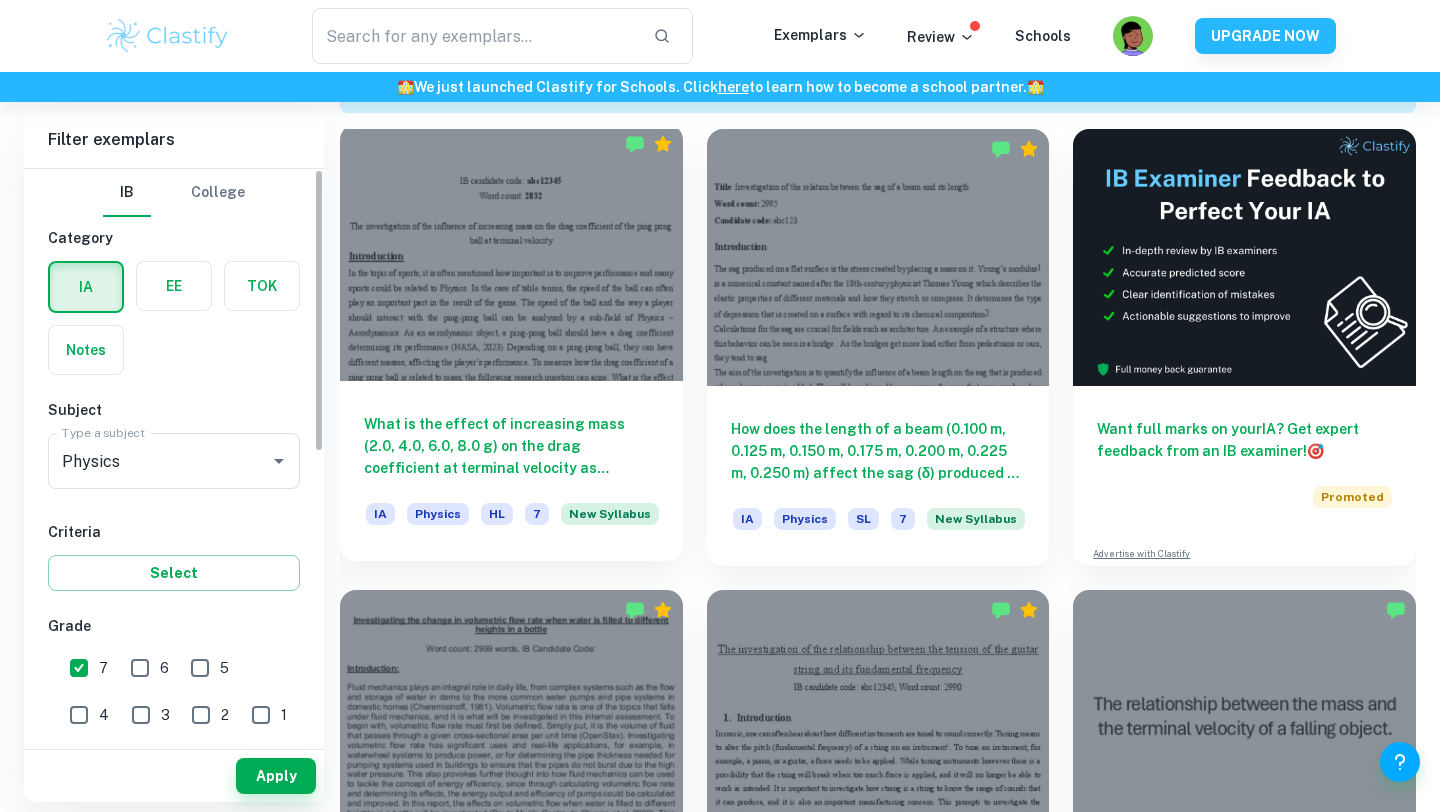 click at bounding box center (511, 252) 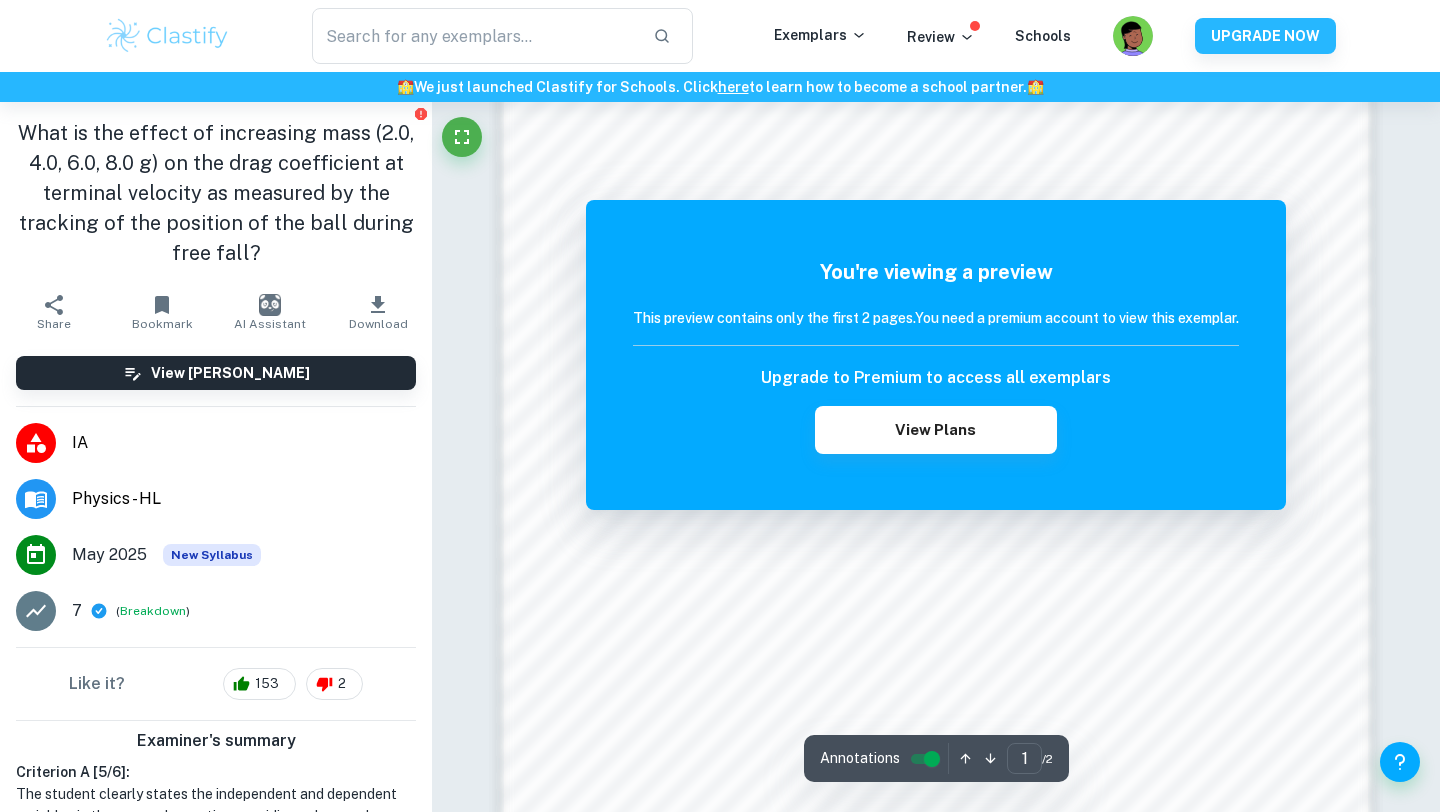 scroll, scrollTop: 805, scrollLeft: 0, axis: vertical 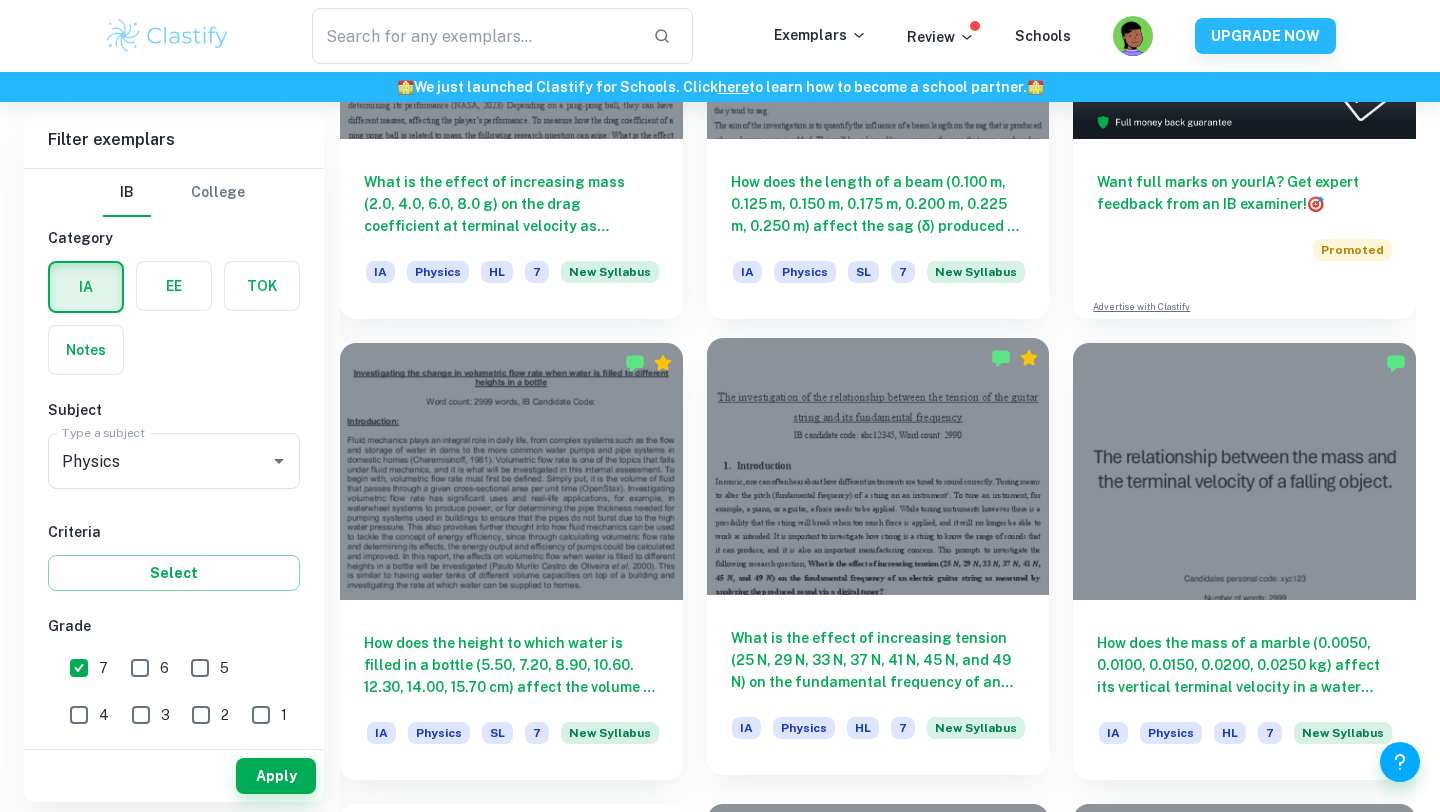 click at bounding box center (878, 466) 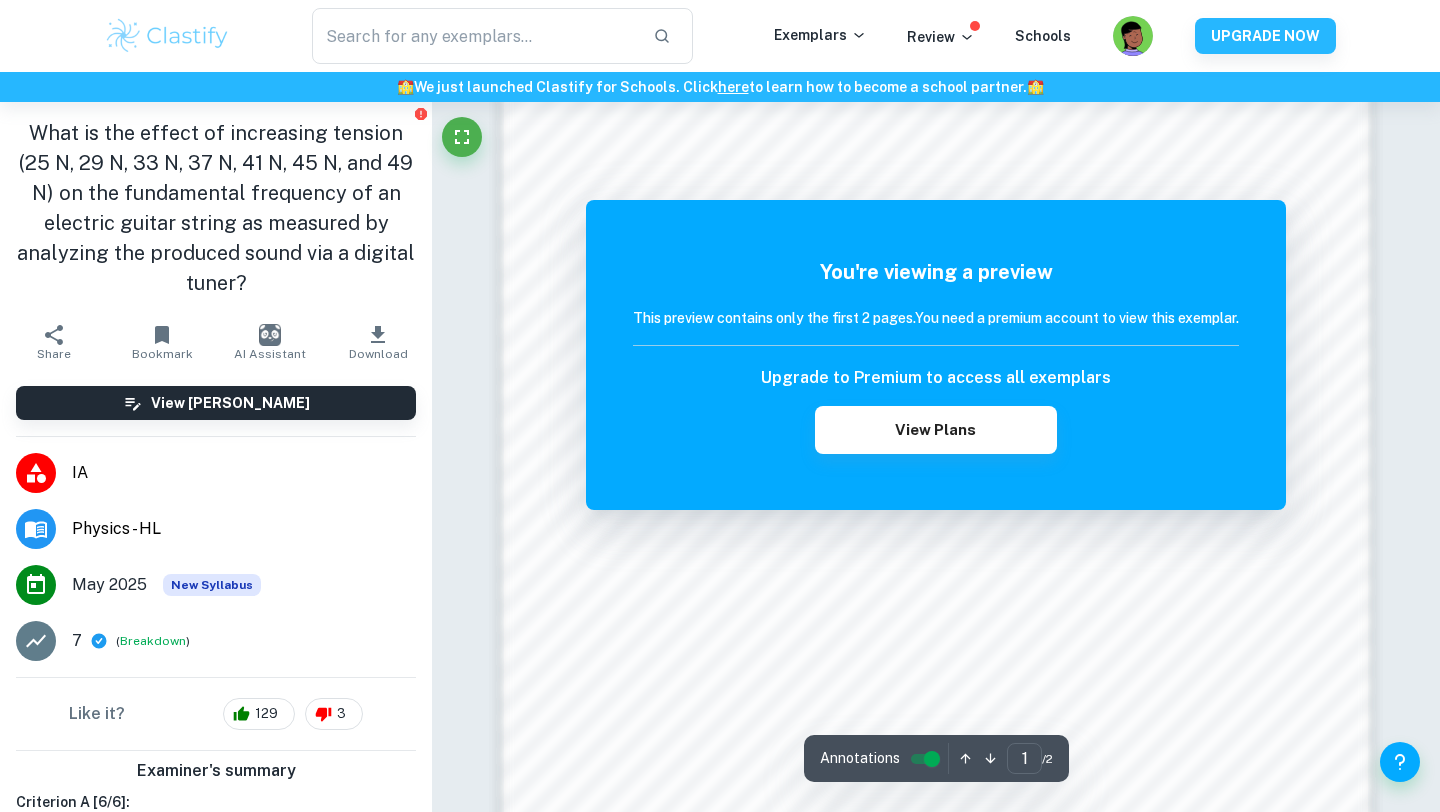 scroll, scrollTop: 1529, scrollLeft: 0, axis: vertical 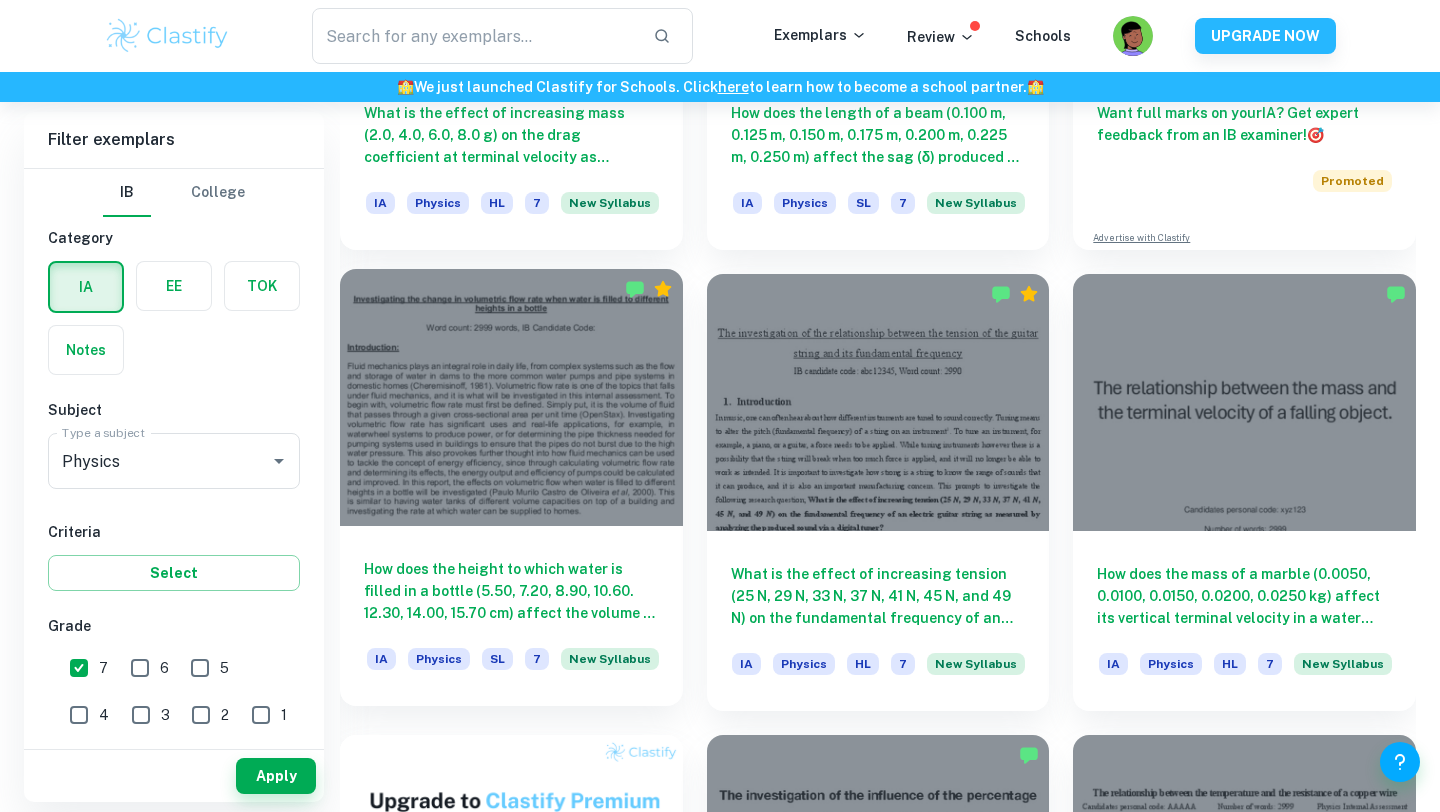 click on "How does the height to which water is filled in a bottle (5.50, 7.20, 8.90, 10.60. 12.30, 14.00, 15.70 cm) affect the volume of water lost (in cm^3 ) and hence the volumetric flow rate (in cm^3 s^-1 )?" at bounding box center (511, 591) 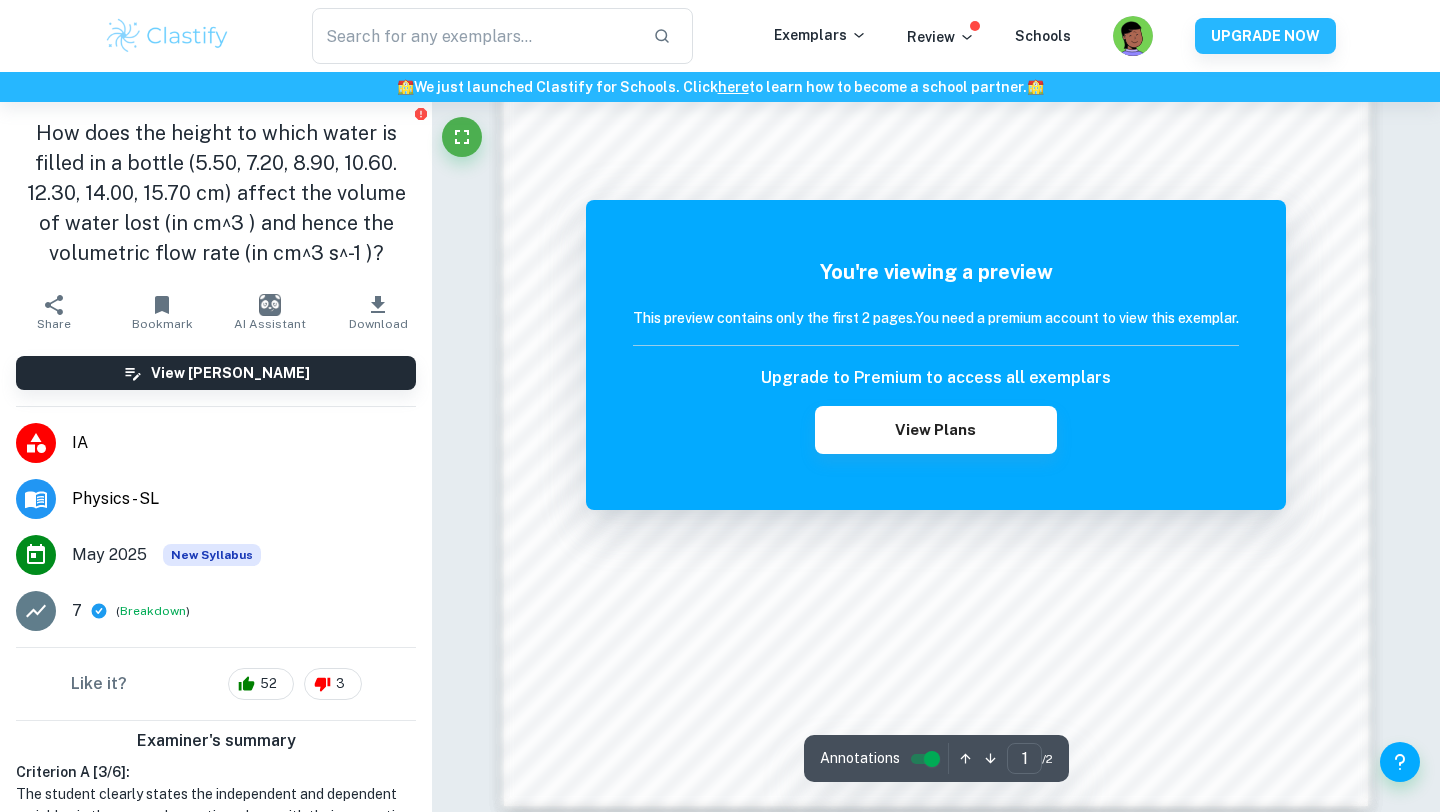 scroll, scrollTop: 1553, scrollLeft: 0, axis: vertical 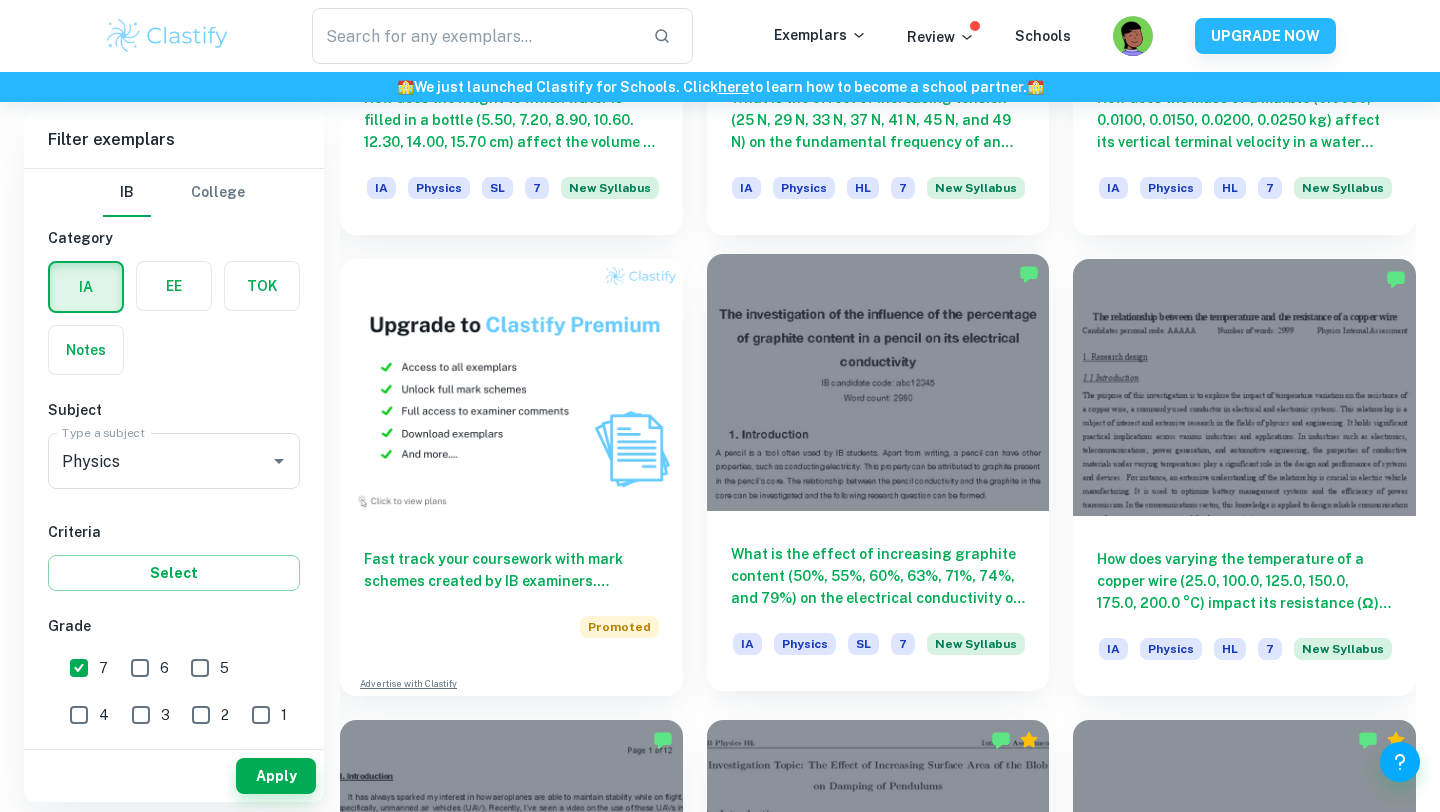 click at bounding box center (878, 382) 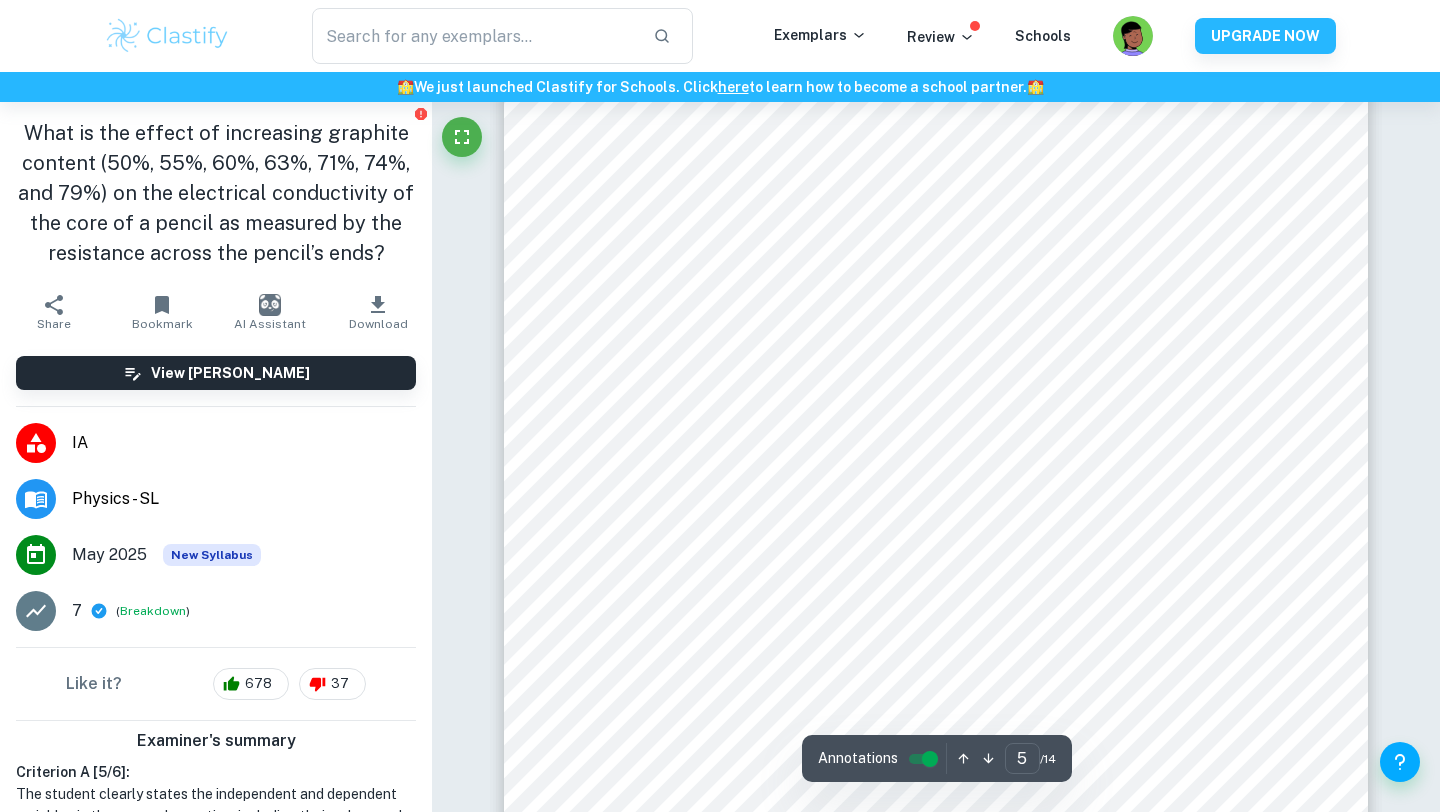 scroll, scrollTop: 5311, scrollLeft: 0, axis: vertical 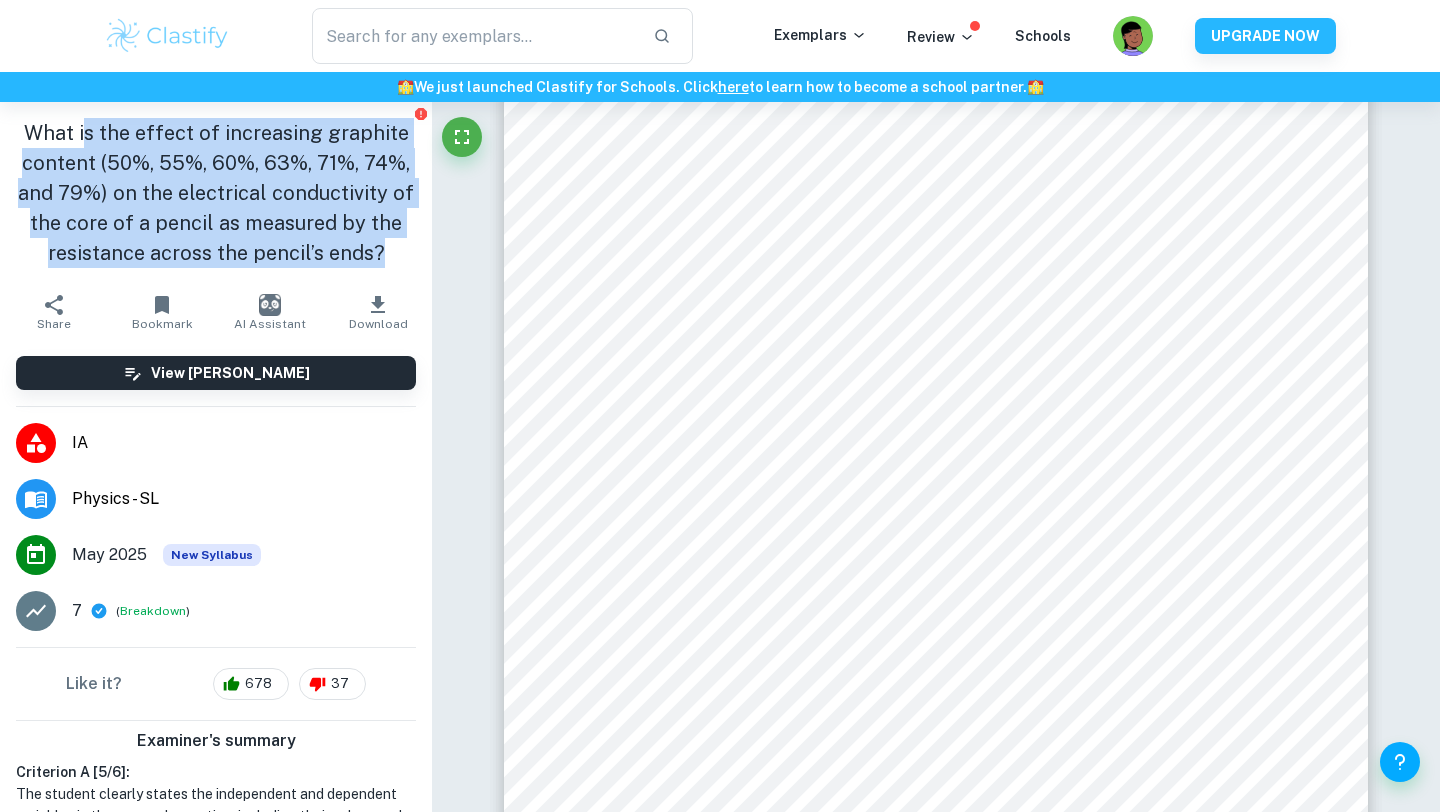 drag, startPoint x: 88, startPoint y: 139, endPoint x: 189, endPoint y: 270, distance: 165.41463 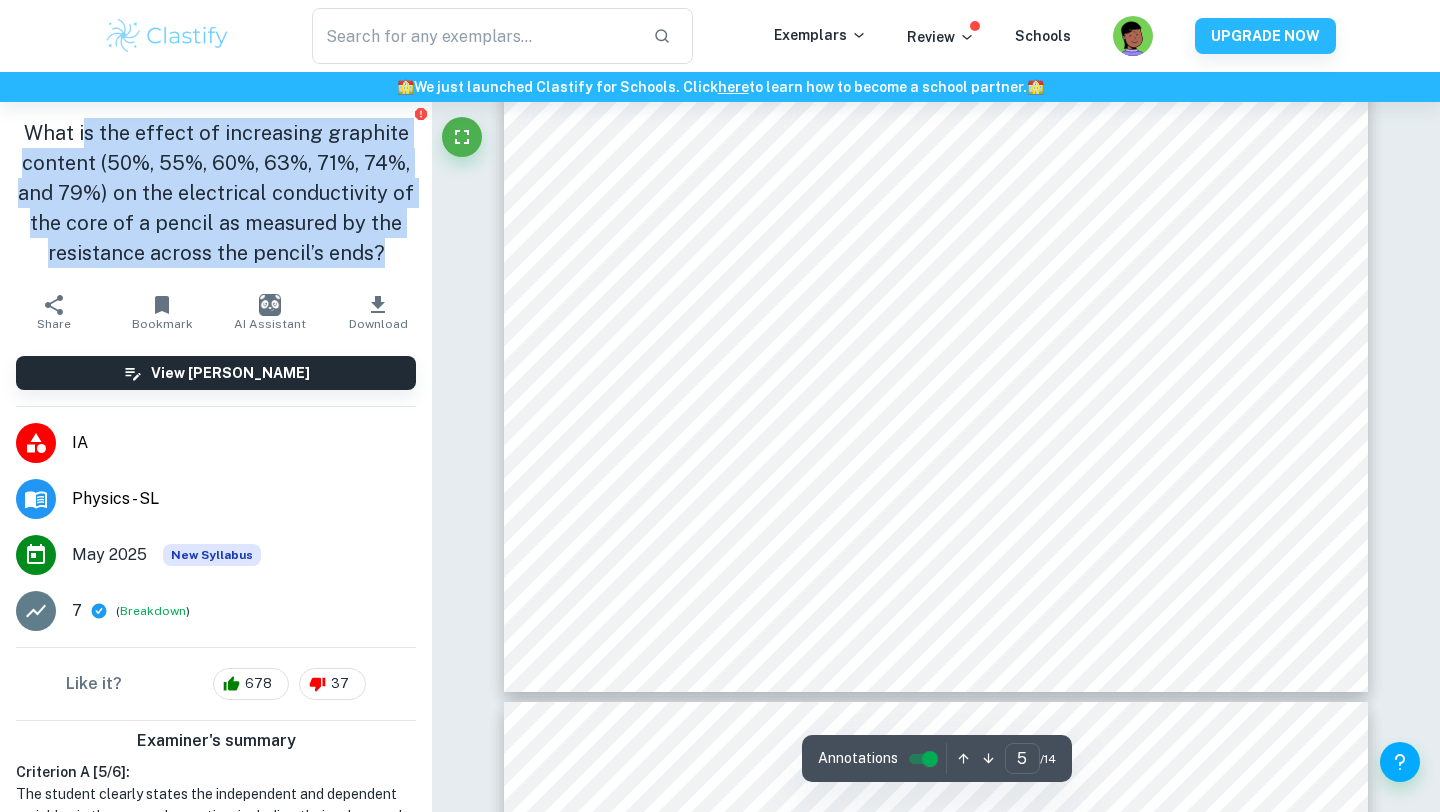 click on "We value your privacy We use cookies to enhance your browsing experience, serve personalised ads or content, and analyse our traffic. By clicking "Accept All", you consent to our use of cookies.   Cookie Policy Customise   Reject All   Accept All   Customise Consent Preferences   We use cookies to help you navigate efficiently and perform certain functions. You will find detailed information about all cookies under each consent category below. The cookies that are categorised as "Necessary" are stored on your browser as they are essential for enabling the basic functionalities of the site. ...  Show more For more information on how Google's third-party cookies operate and handle your data, see:   Google Privacy Policy Necessary Always Active Necessary cookies are required to enable the basic features of this site, such as providing secure log-in or adjusting your consent preferences. These cookies do not store any personally identifiable data. Functional Analytics Performance Advertisement Uncategorised" at bounding box center (720, -5453) 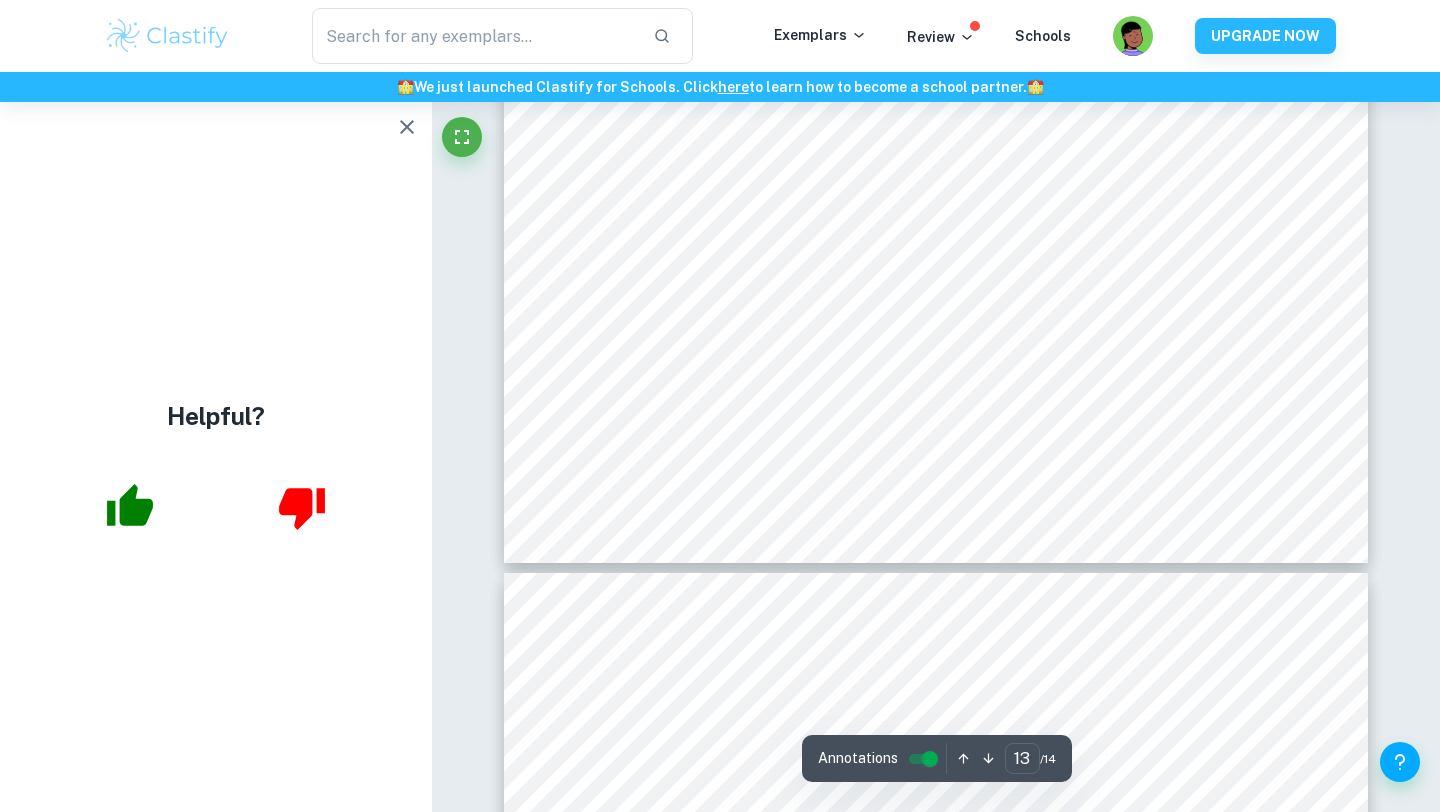 scroll, scrollTop: 16058, scrollLeft: 0, axis: vertical 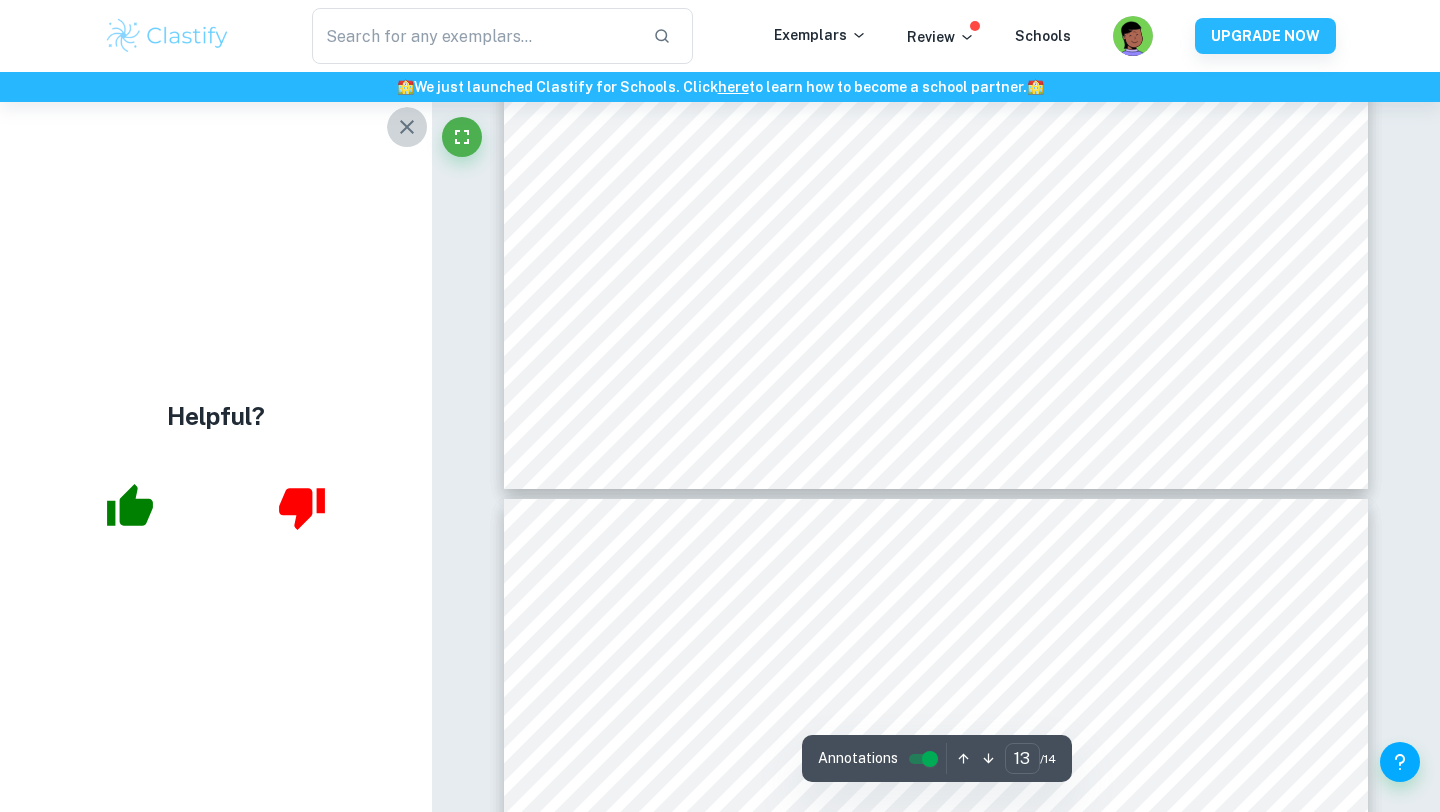 click 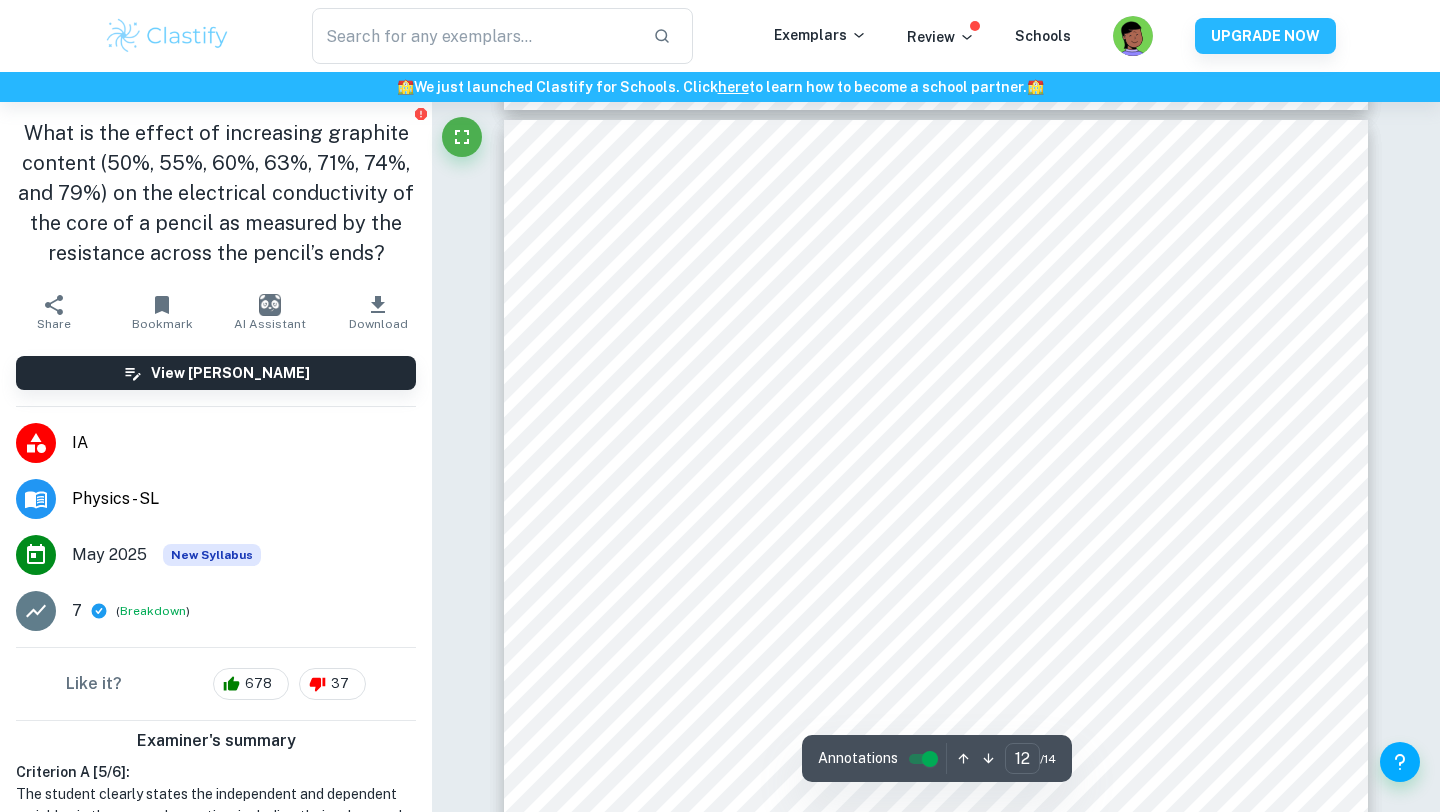 scroll, scrollTop: 14800, scrollLeft: 0, axis: vertical 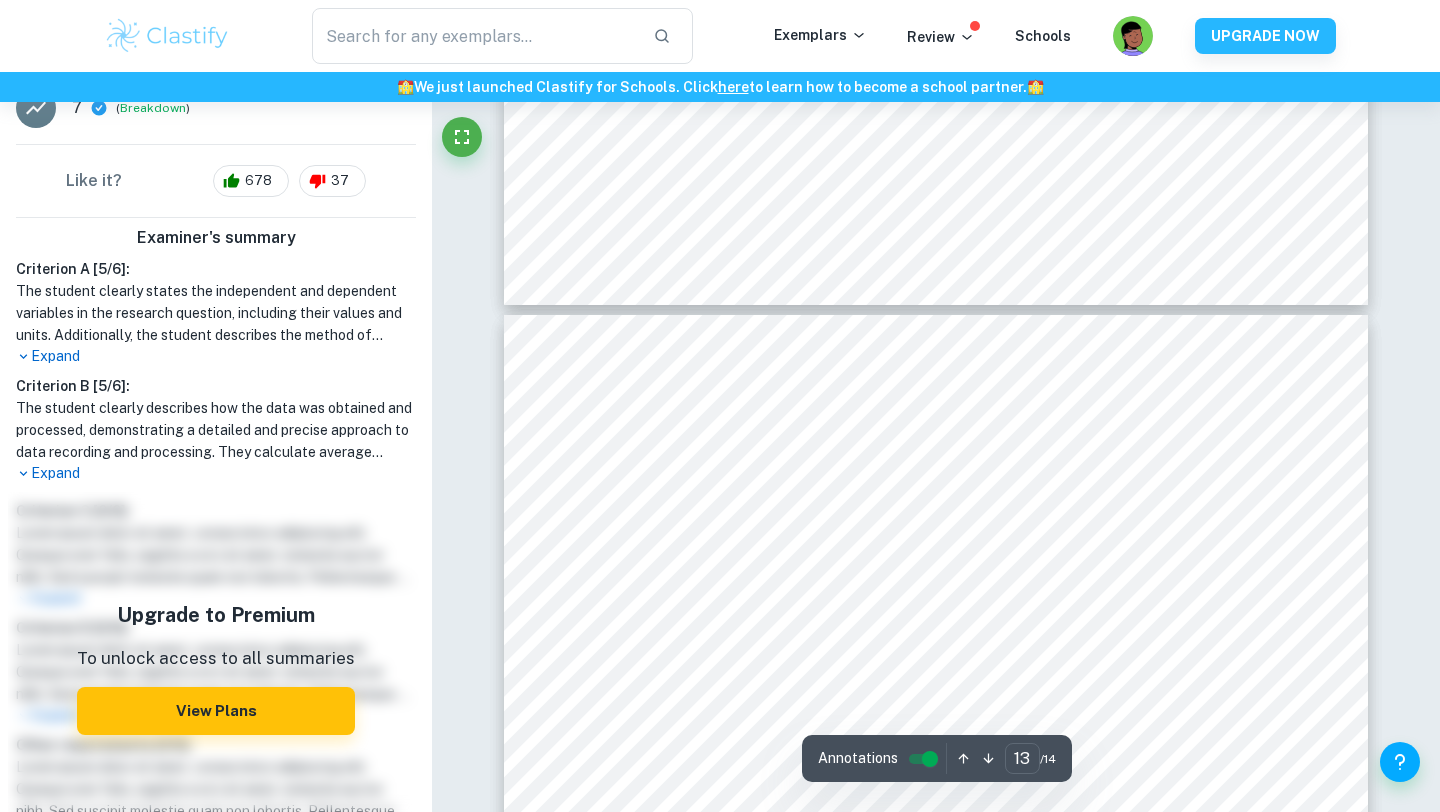 type on "12" 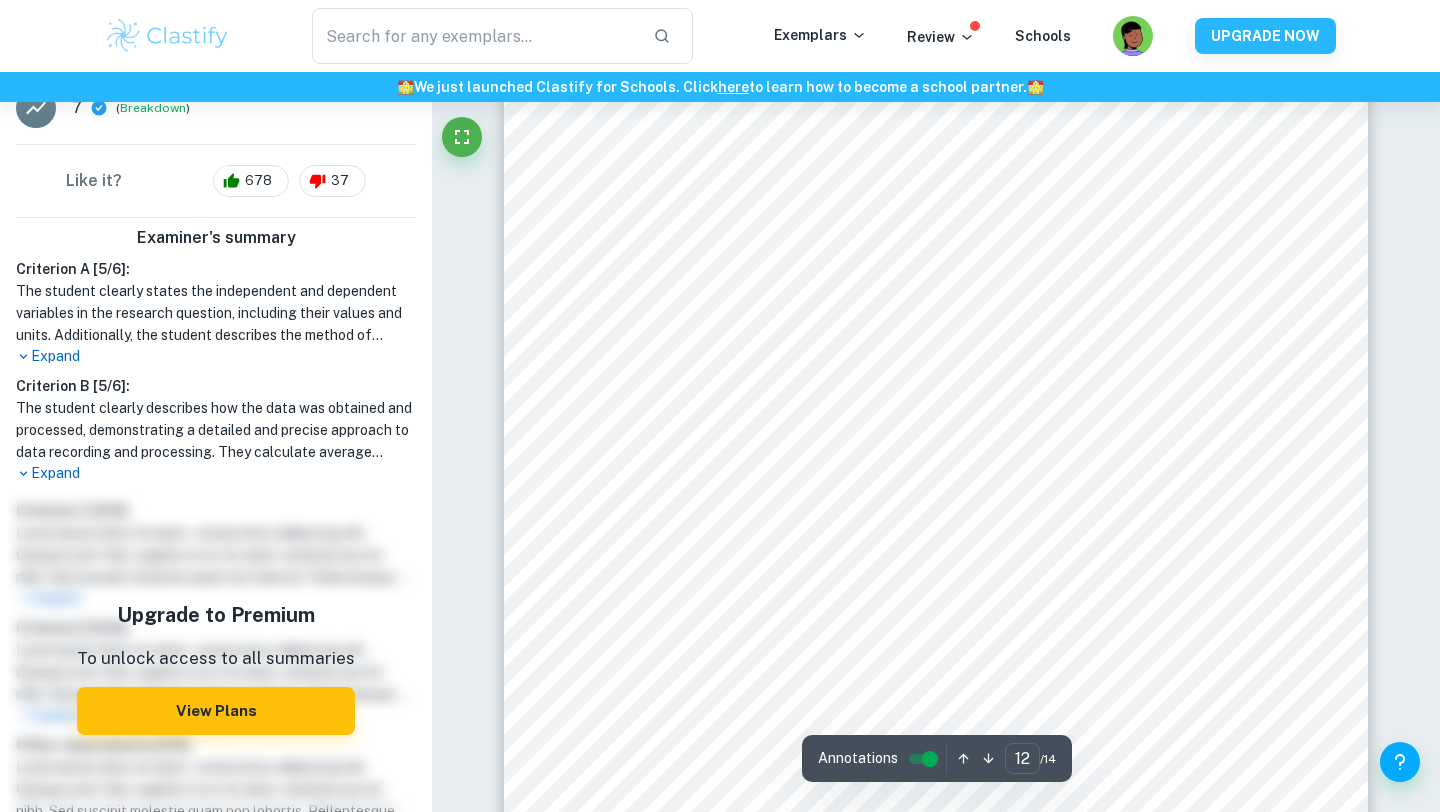 scroll, scrollTop: 14216, scrollLeft: 0, axis: vertical 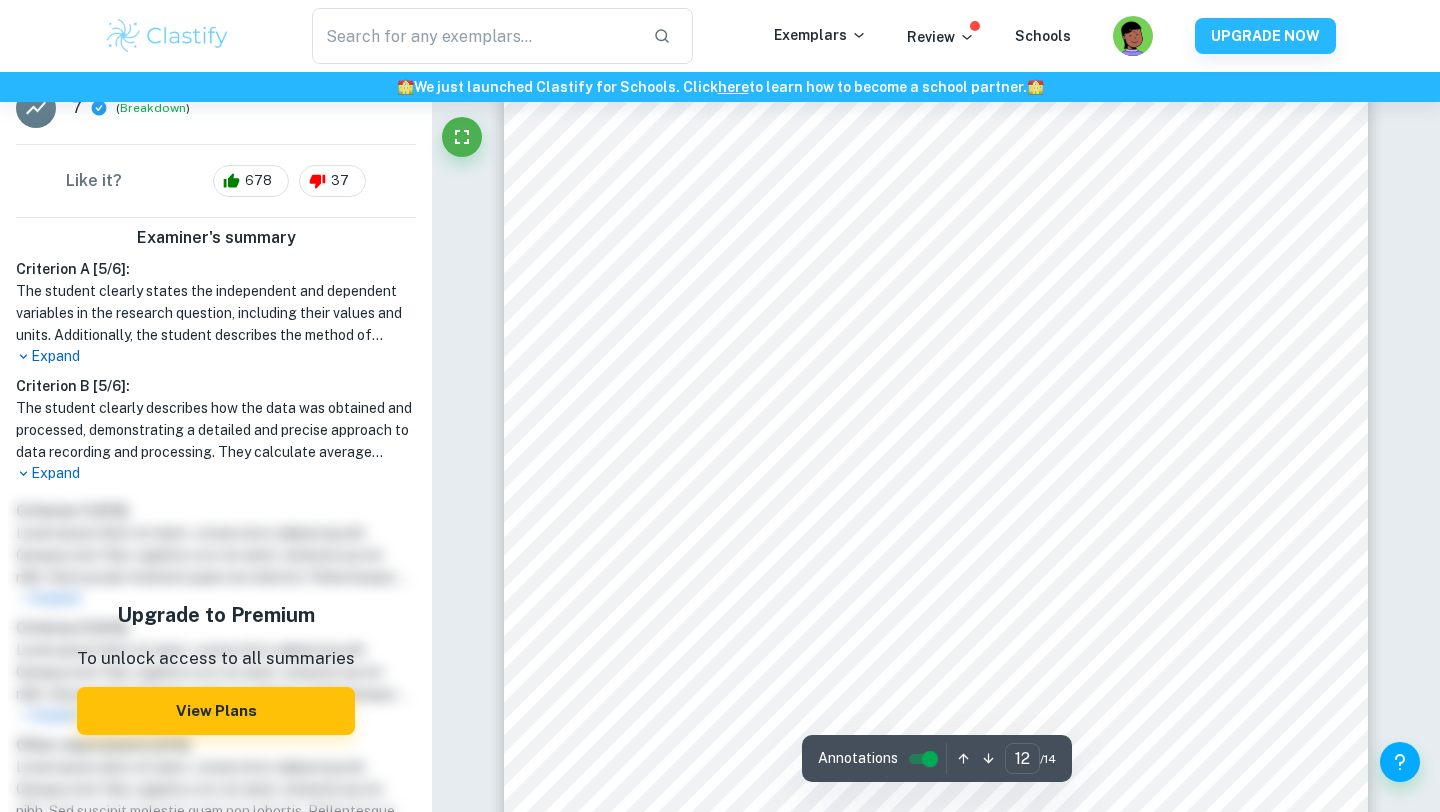 click on "Expand" at bounding box center (216, 473) 